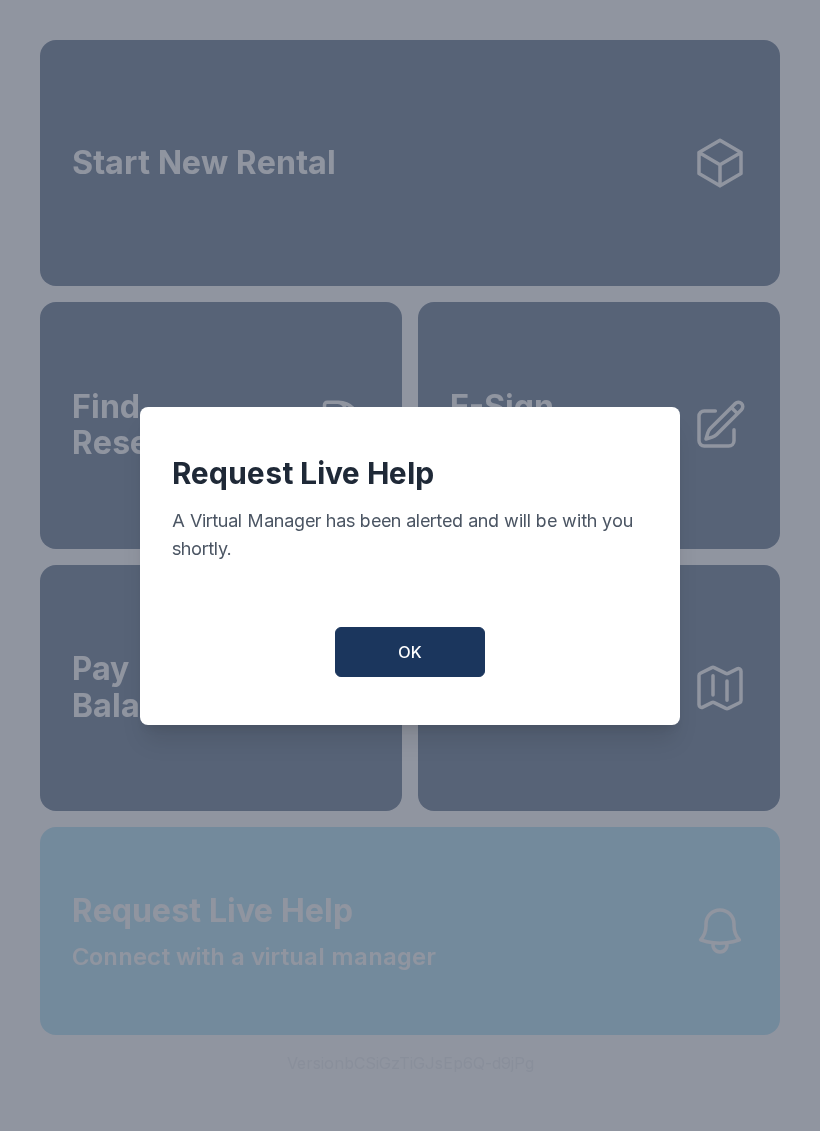 scroll, scrollTop: 0, scrollLeft: 0, axis: both 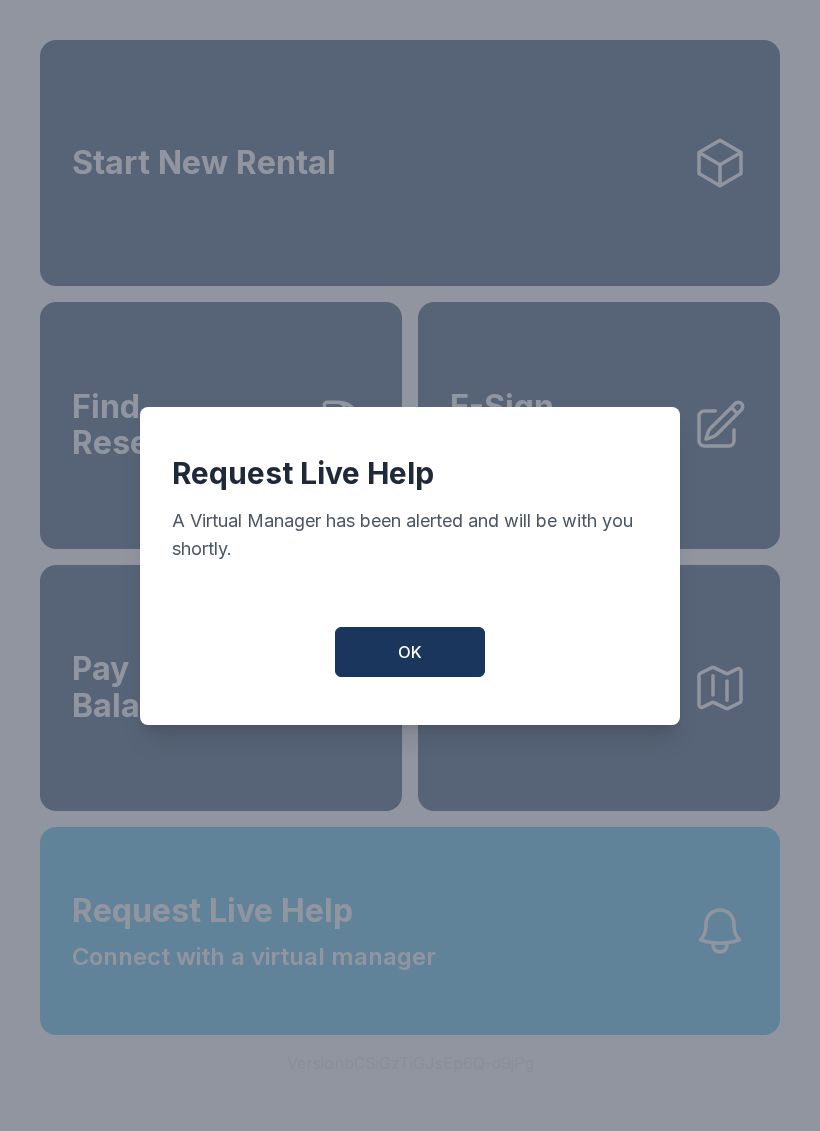 click on "OK" at bounding box center (410, 652) 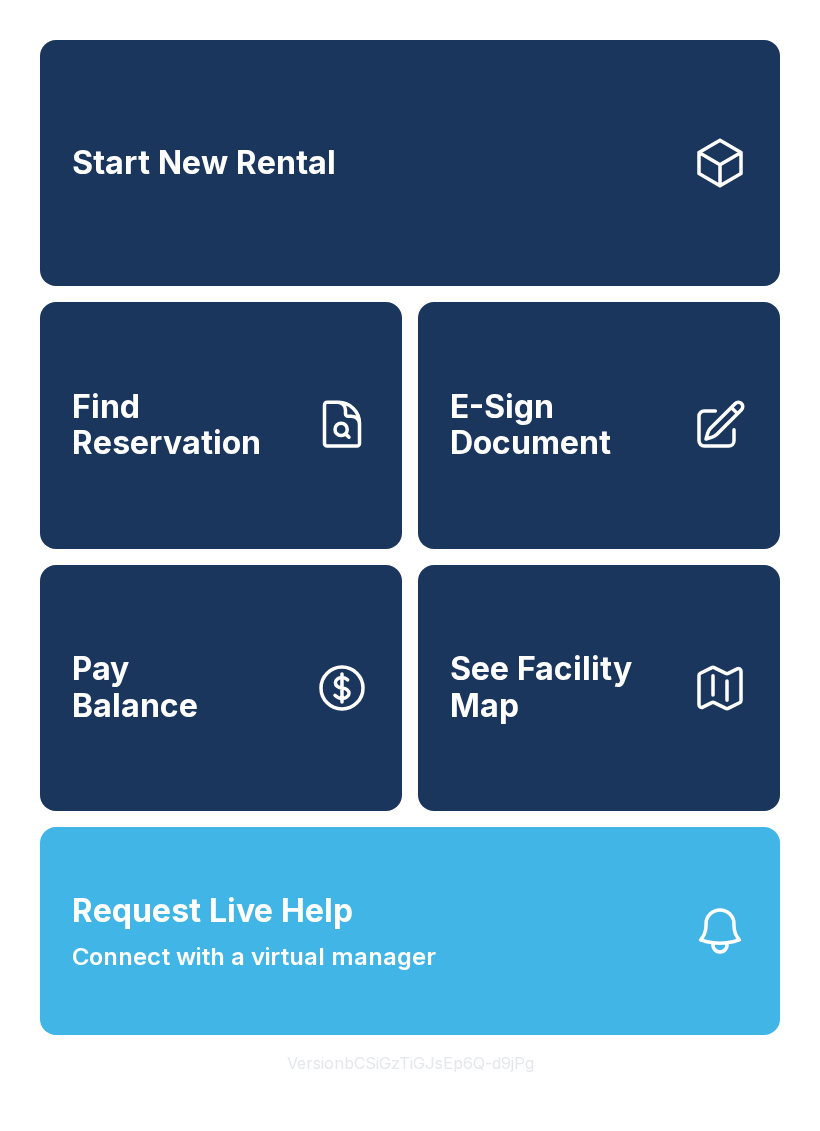 click on "Request Live Help Connect with a virtual manager" at bounding box center (410, 931) 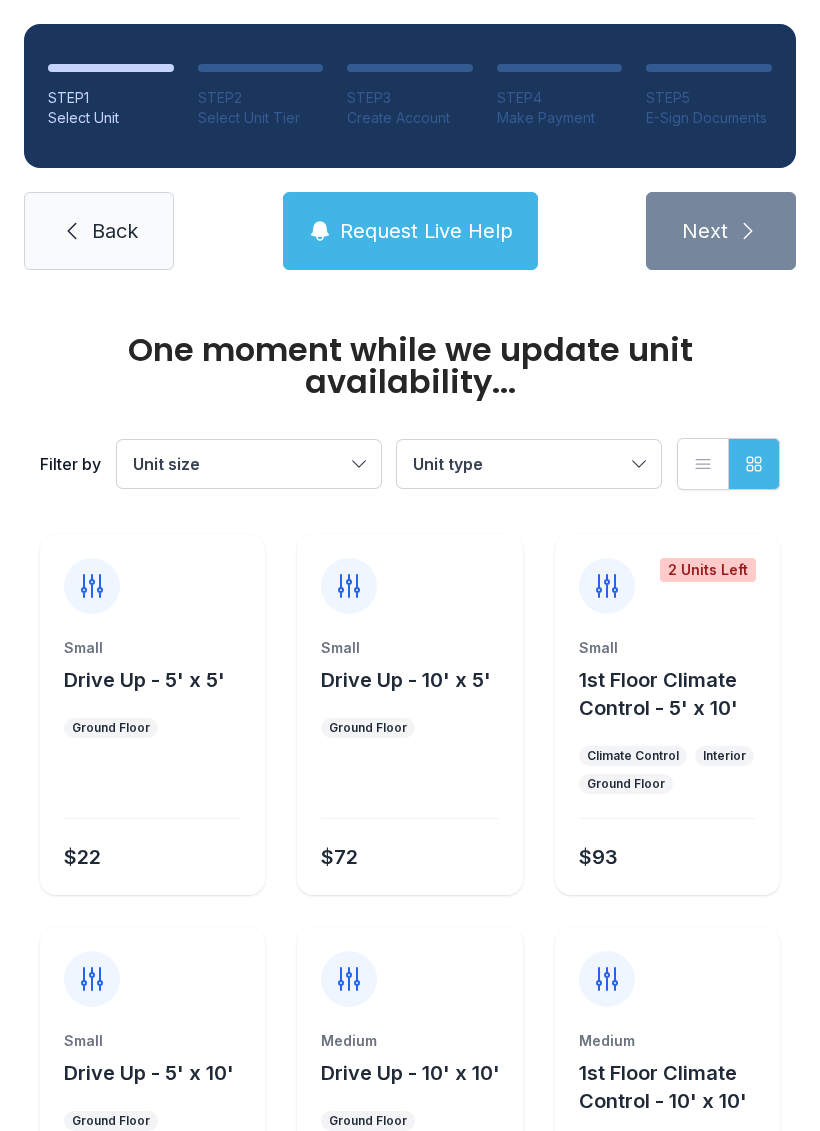 click on "Unit type" at bounding box center (519, 464) 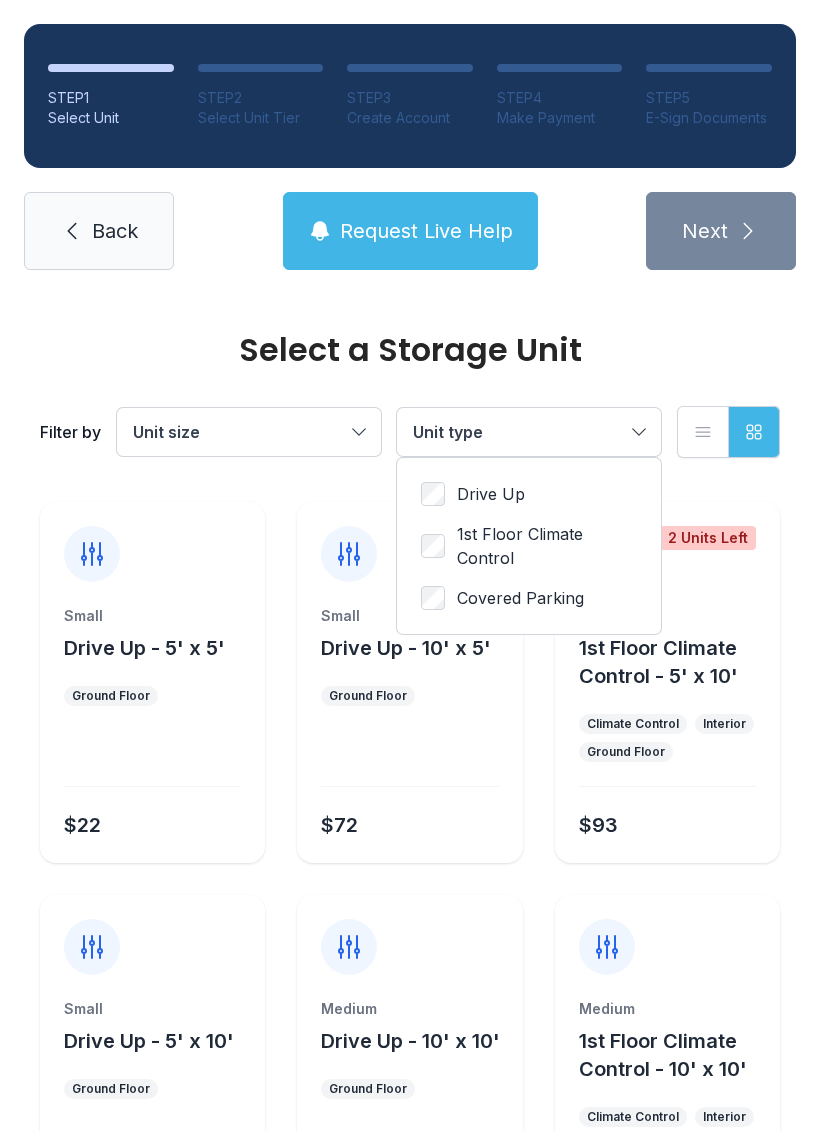 click on "1st Floor Climate Control" at bounding box center (491, 494) 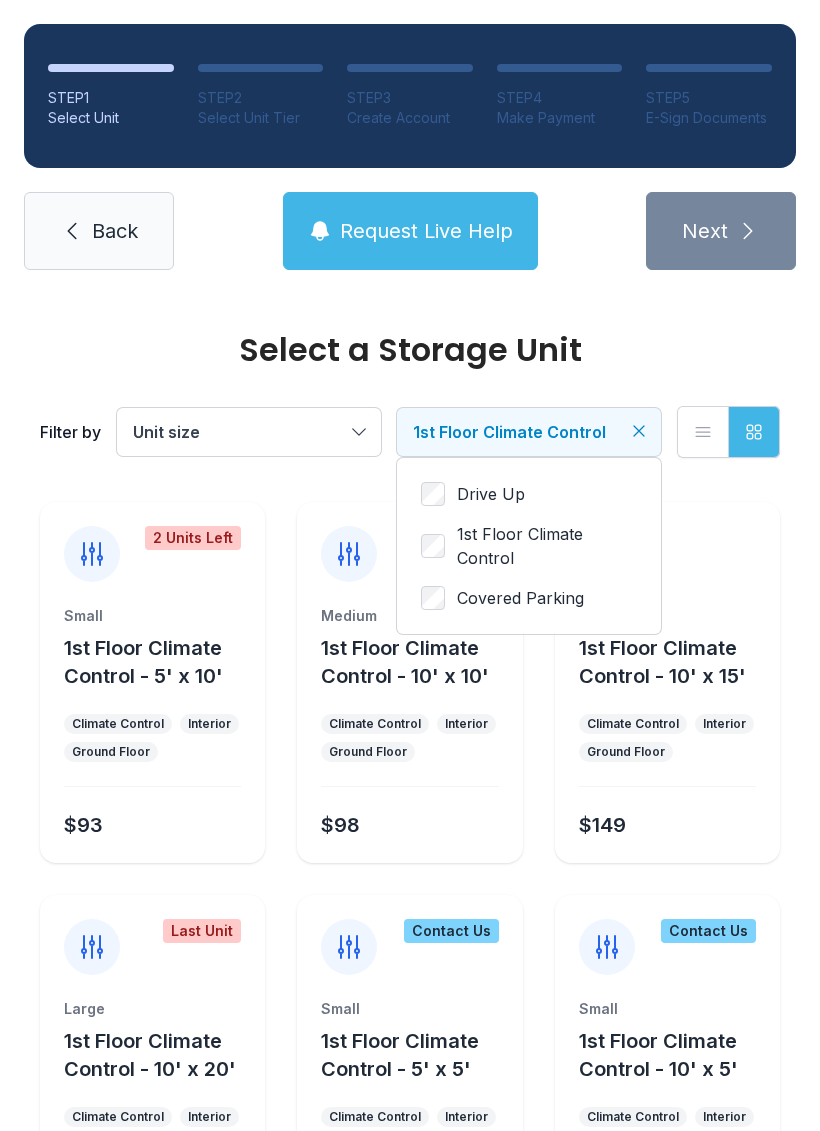 click at bounding box center (639, 431) 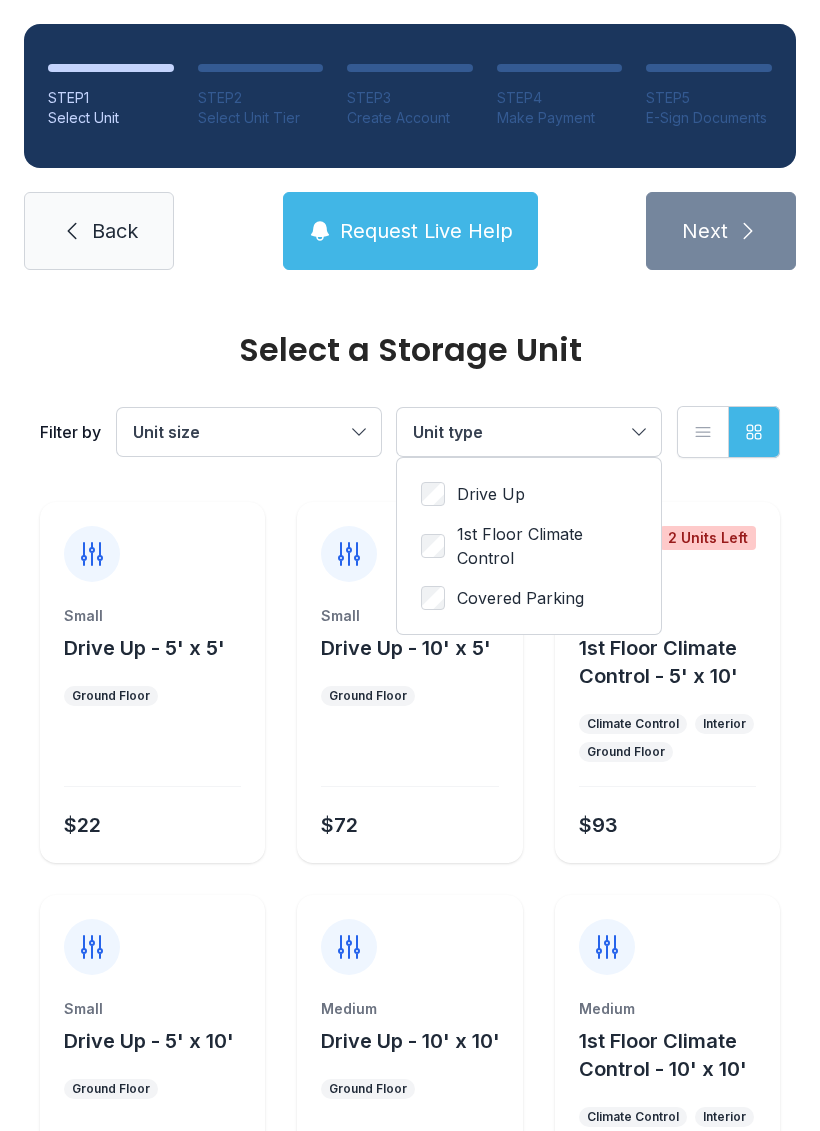 click on "Unit type" at bounding box center (529, 432) 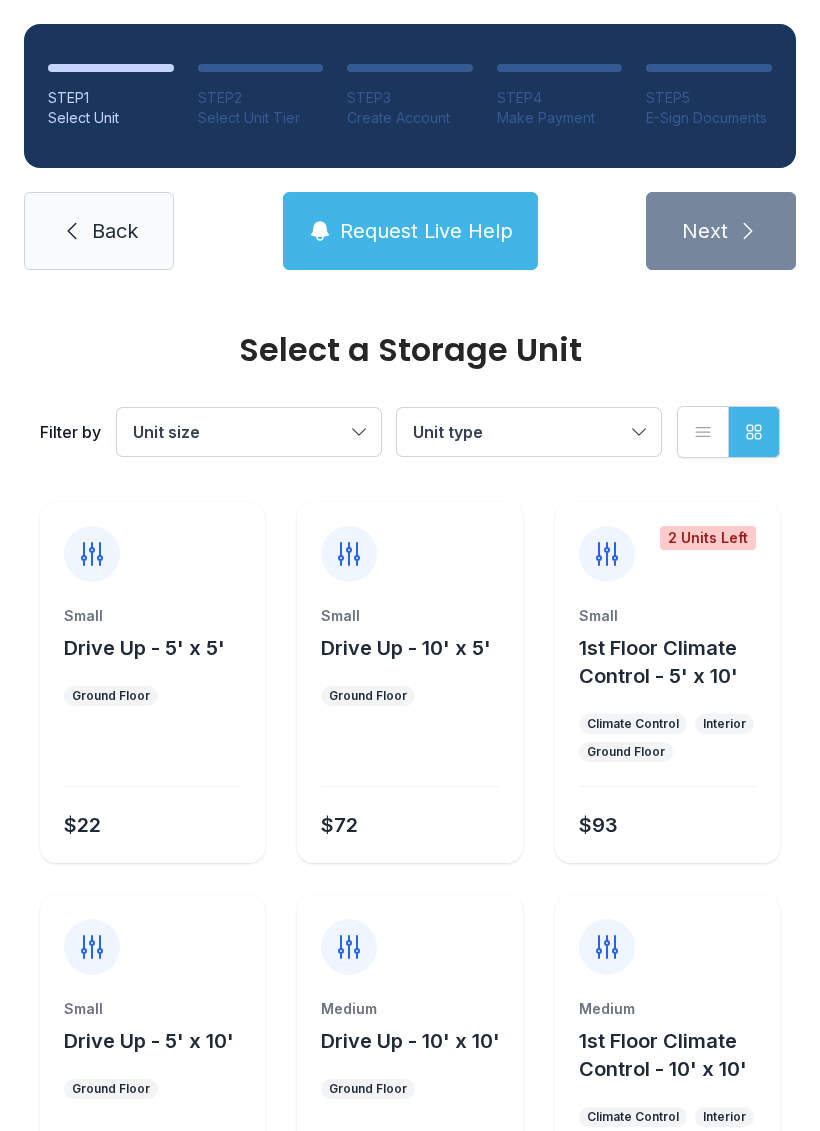 click on "Unit type" at bounding box center (519, 432) 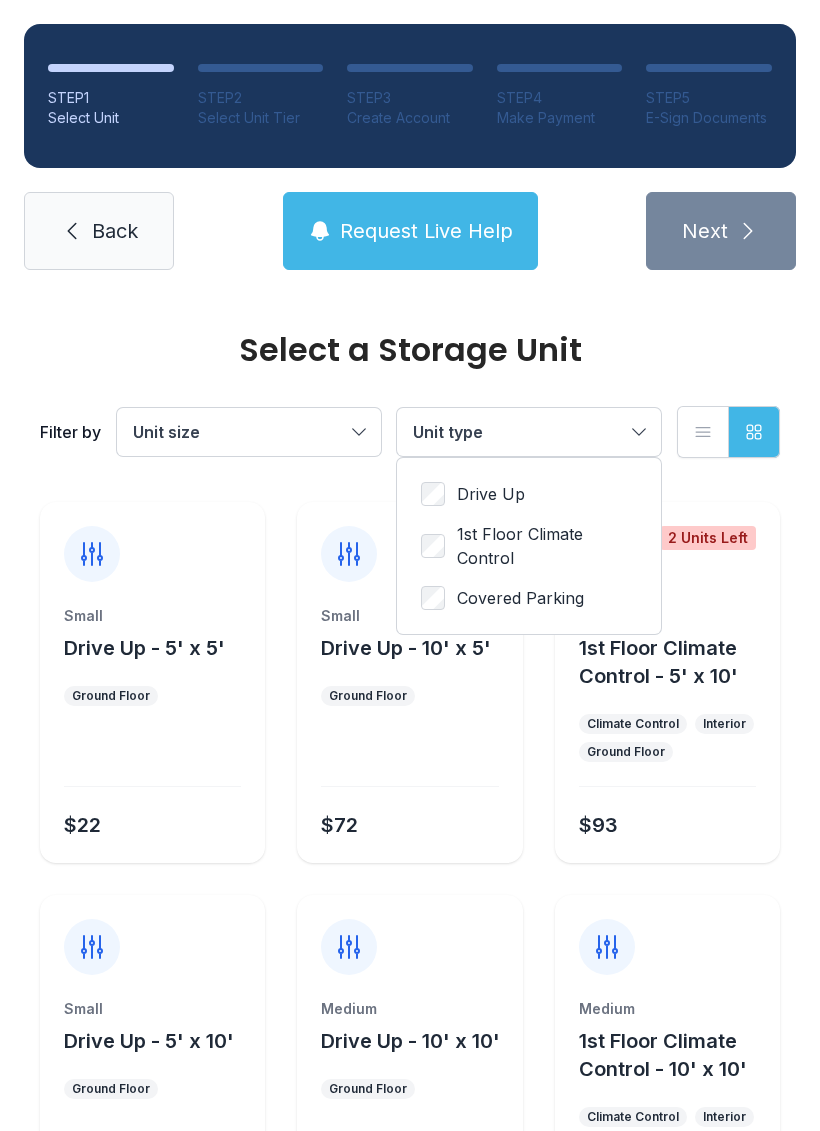 click on "1st Floor Climate Control" at bounding box center [529, 494] 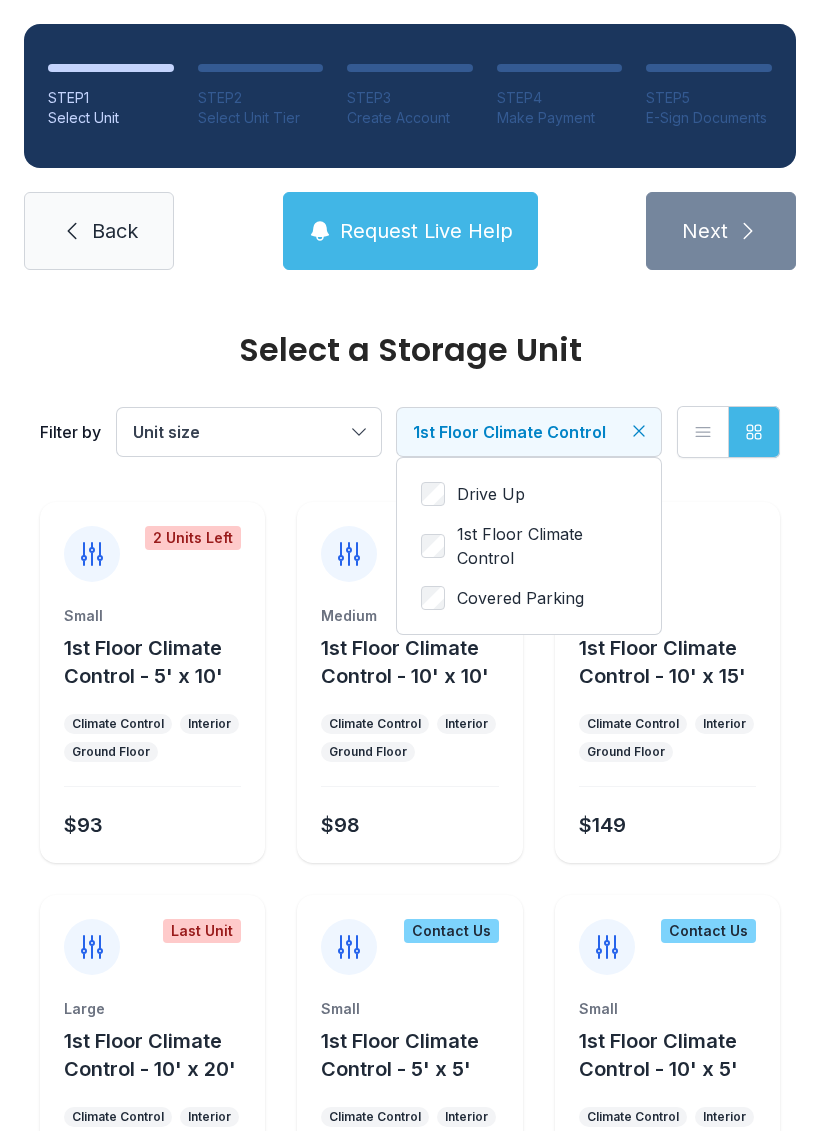 click on "Unit size" at bounding box center (249, 432) 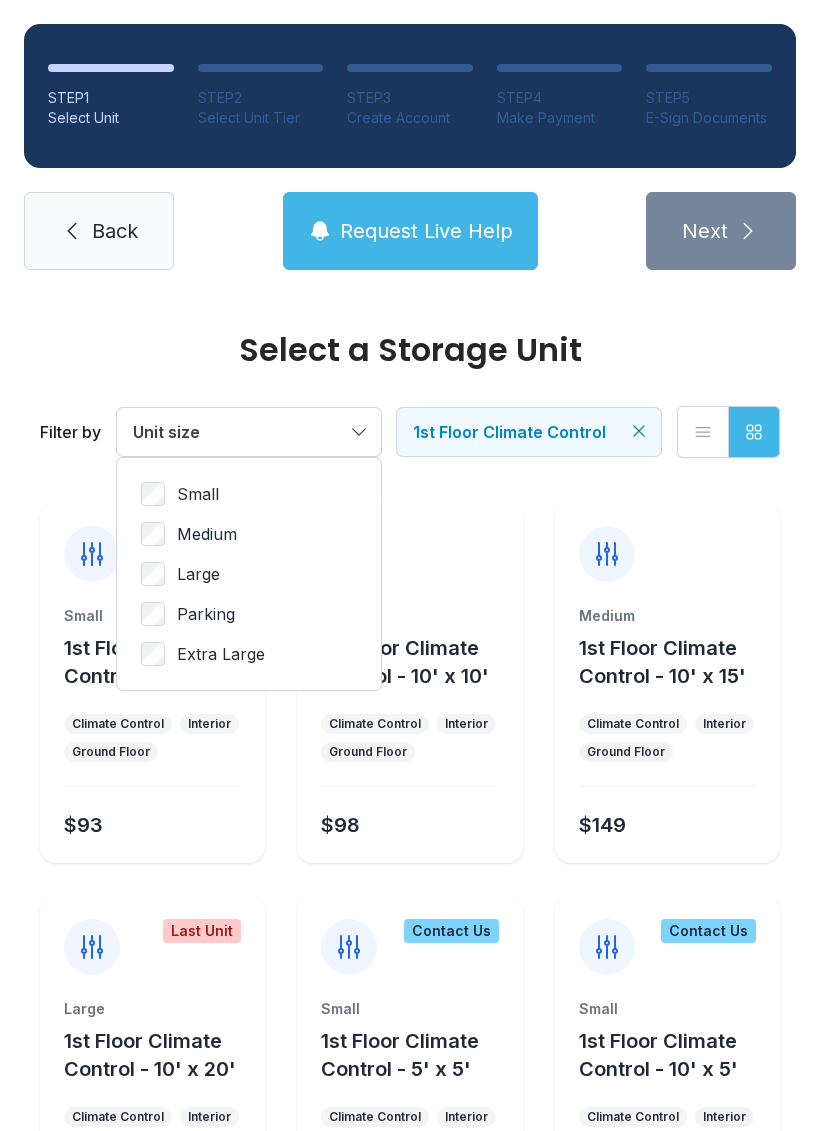 click on "Small Medium Large Parking Extra Large" at bounding box center [249, 574] 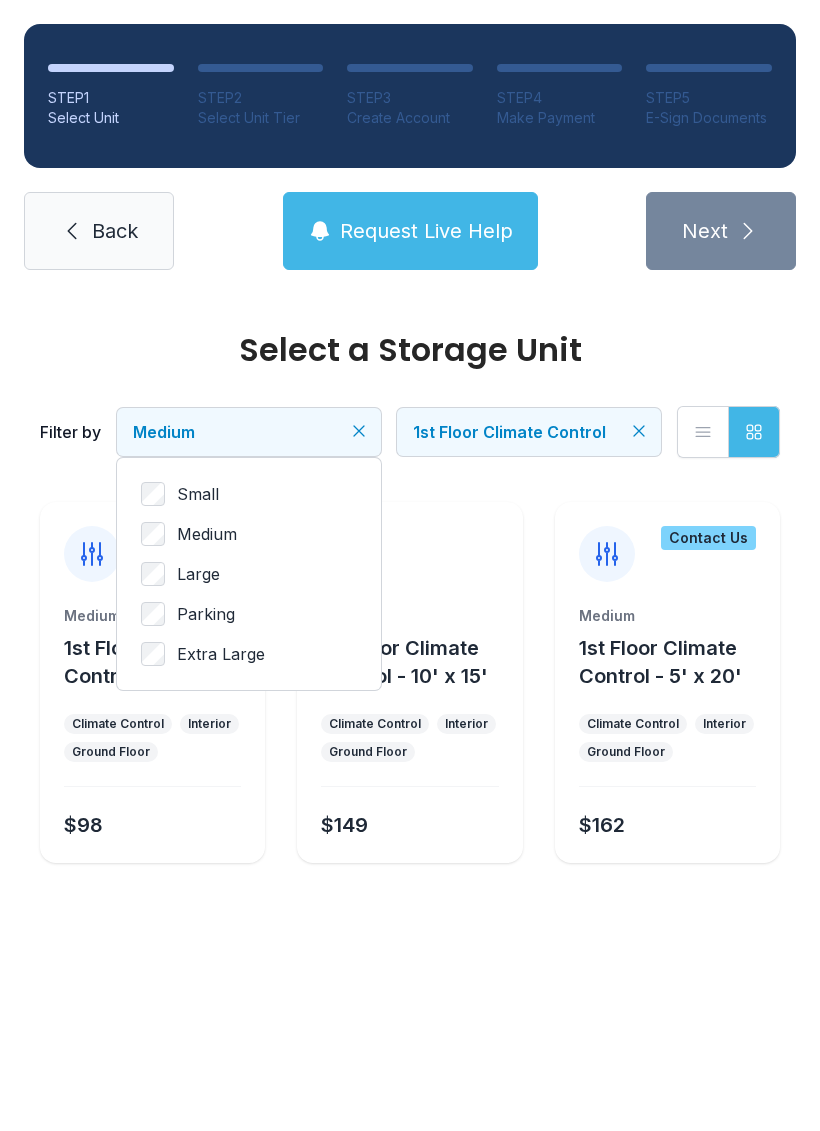 click on "Medium" at bounding box center [249, 432] 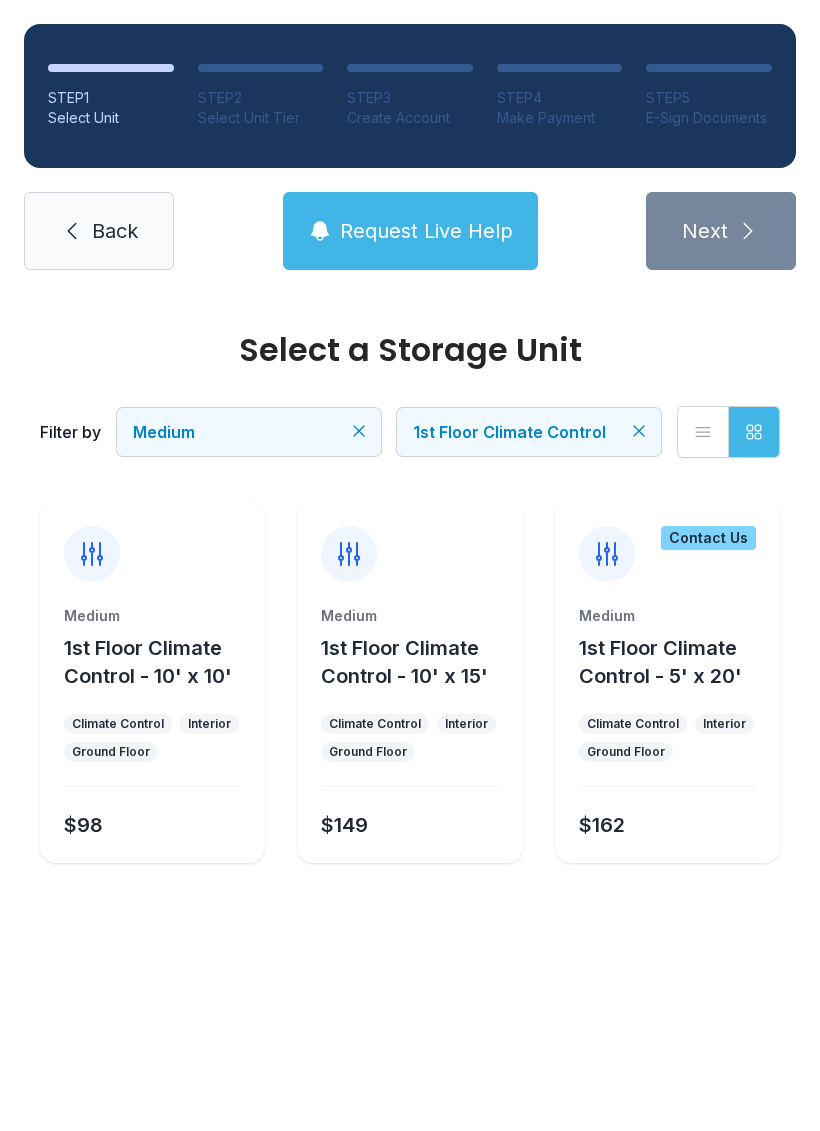 click at bounding box center (92, 554) 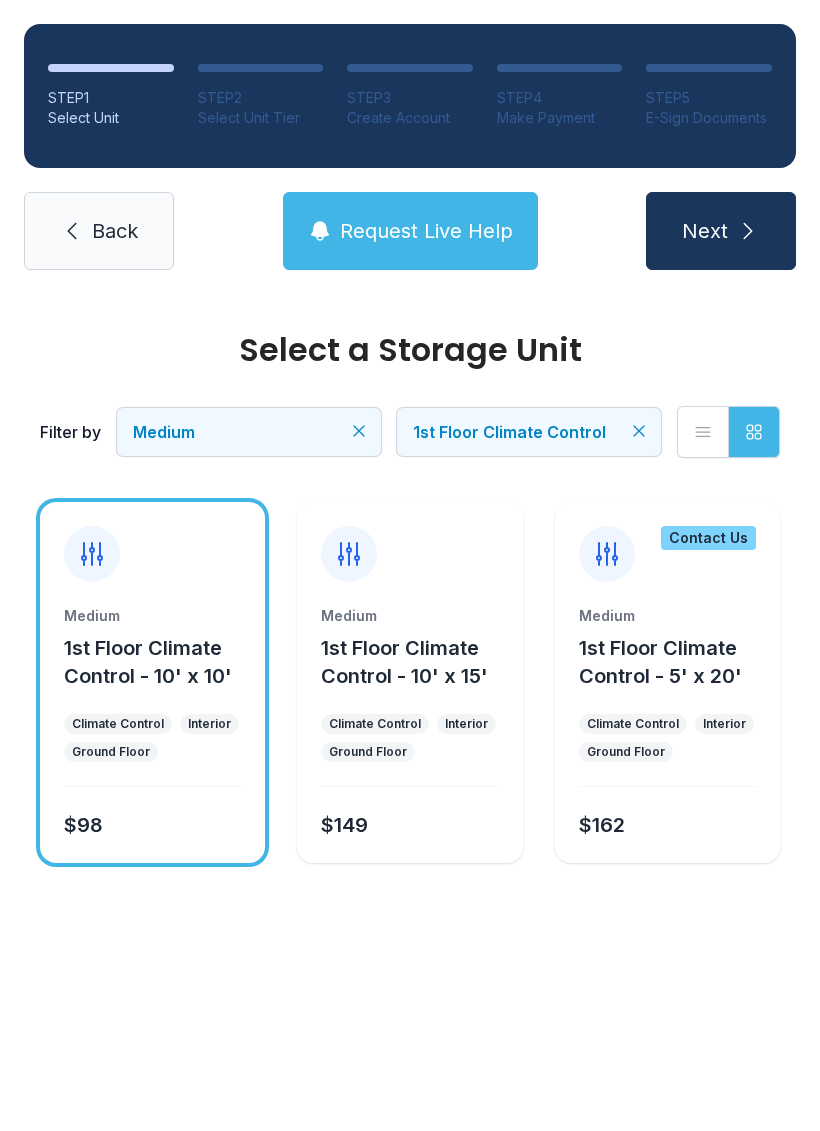 click on "Next" at bounding box center [721, 231] 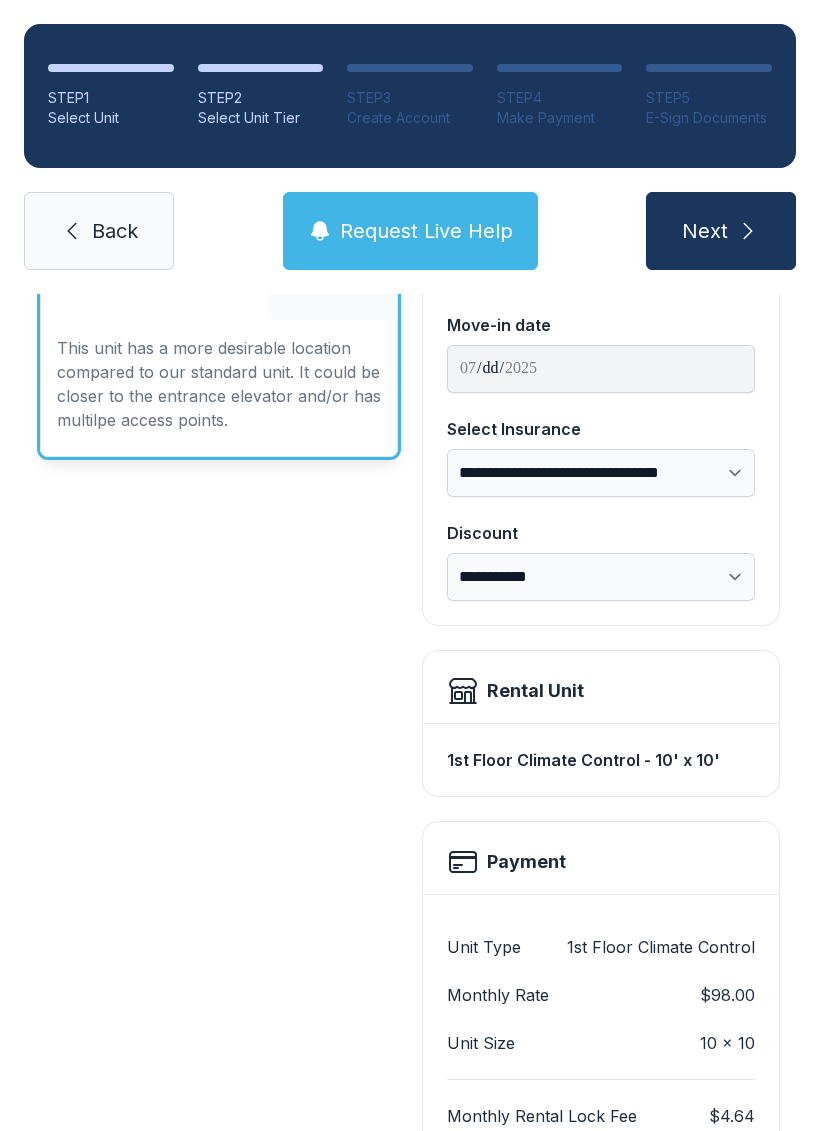 scroll, scrollTop: 196, scrollLeft: 0, axis: vertical 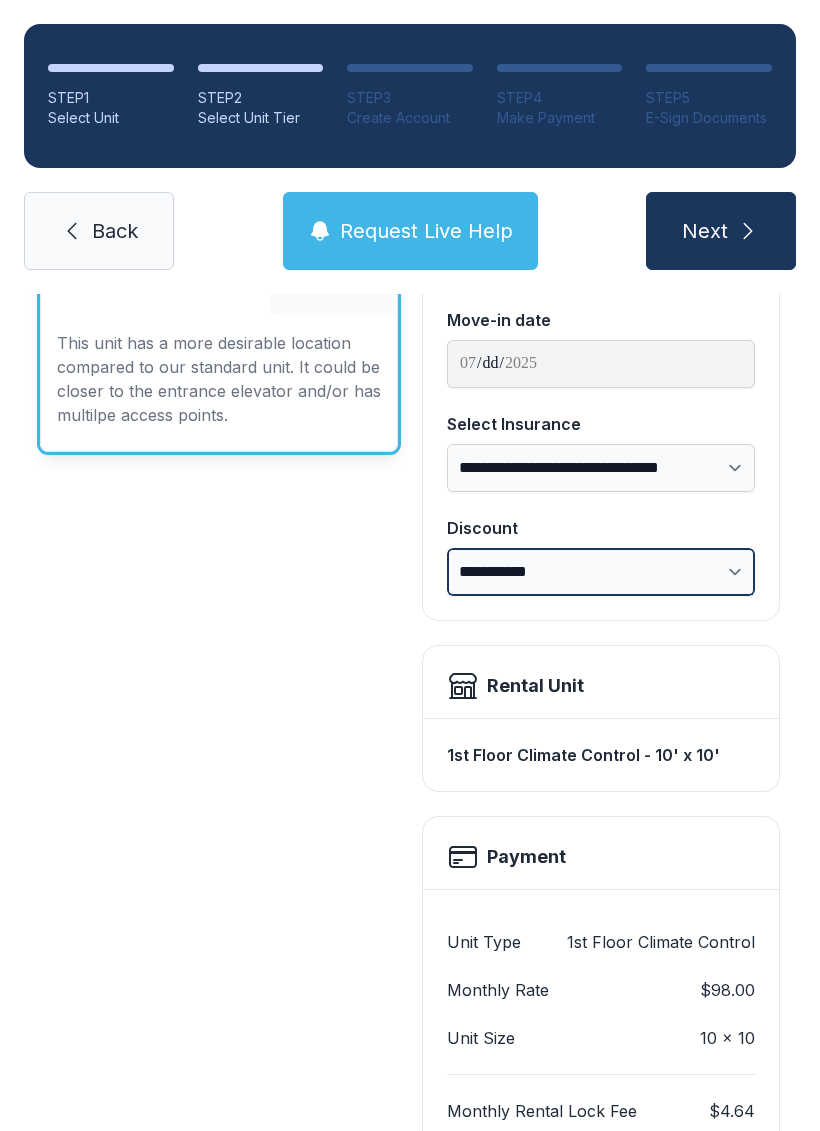click on "**********" at bounding box center (601, 572) 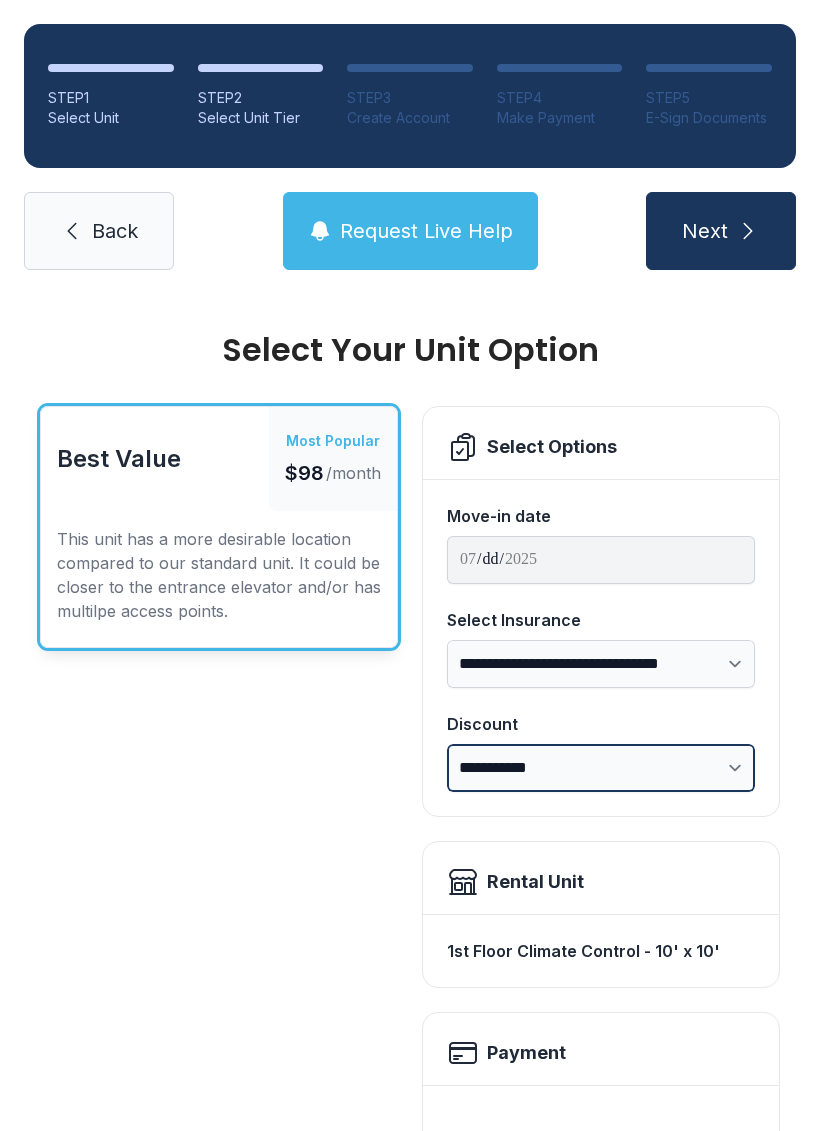 scroll, scrollTop: 0, scrollLeft: 0, axis: both 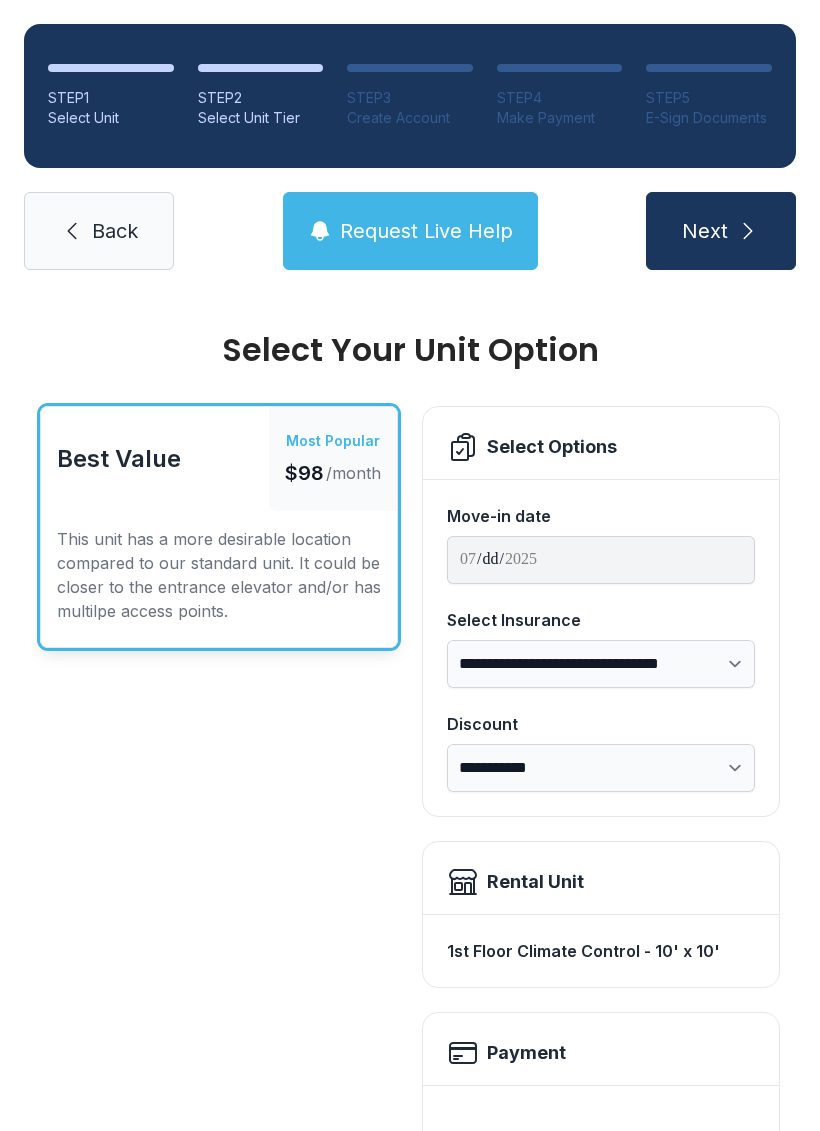 click on "Back" at bounding box center (99, 231) 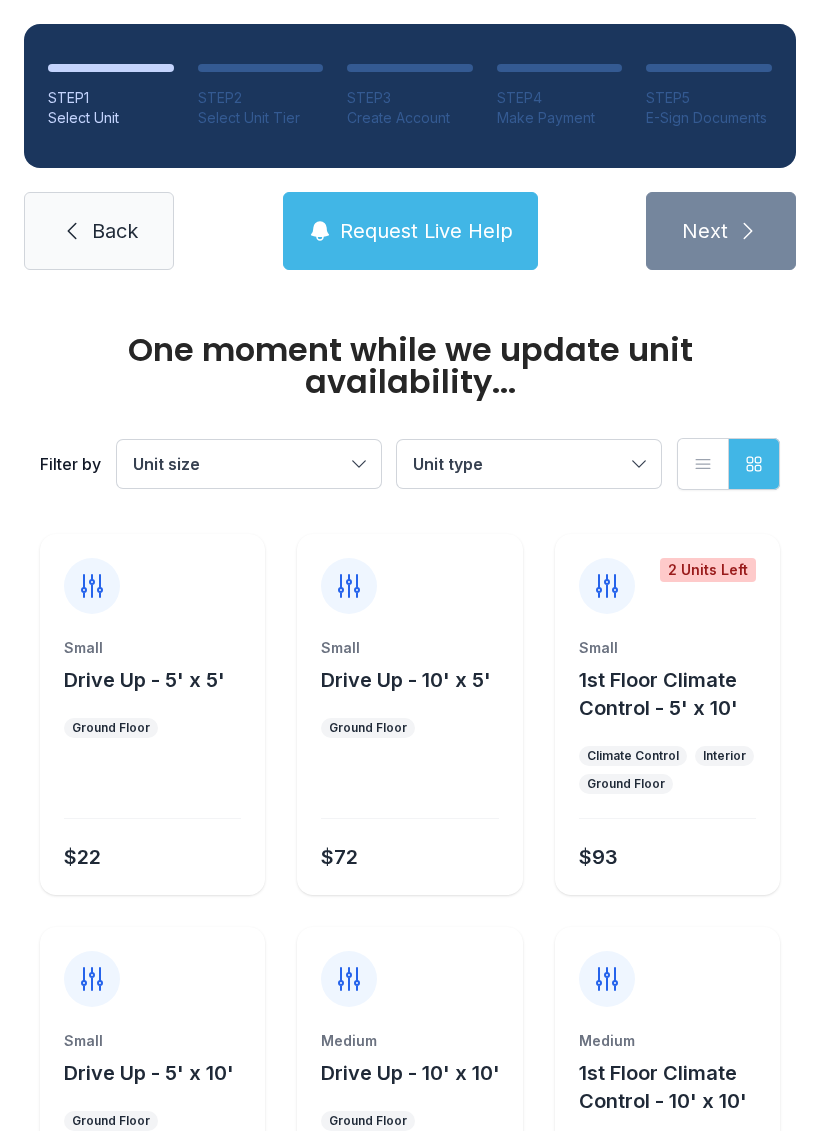 click on "Back" at bounding box center [99, 231] 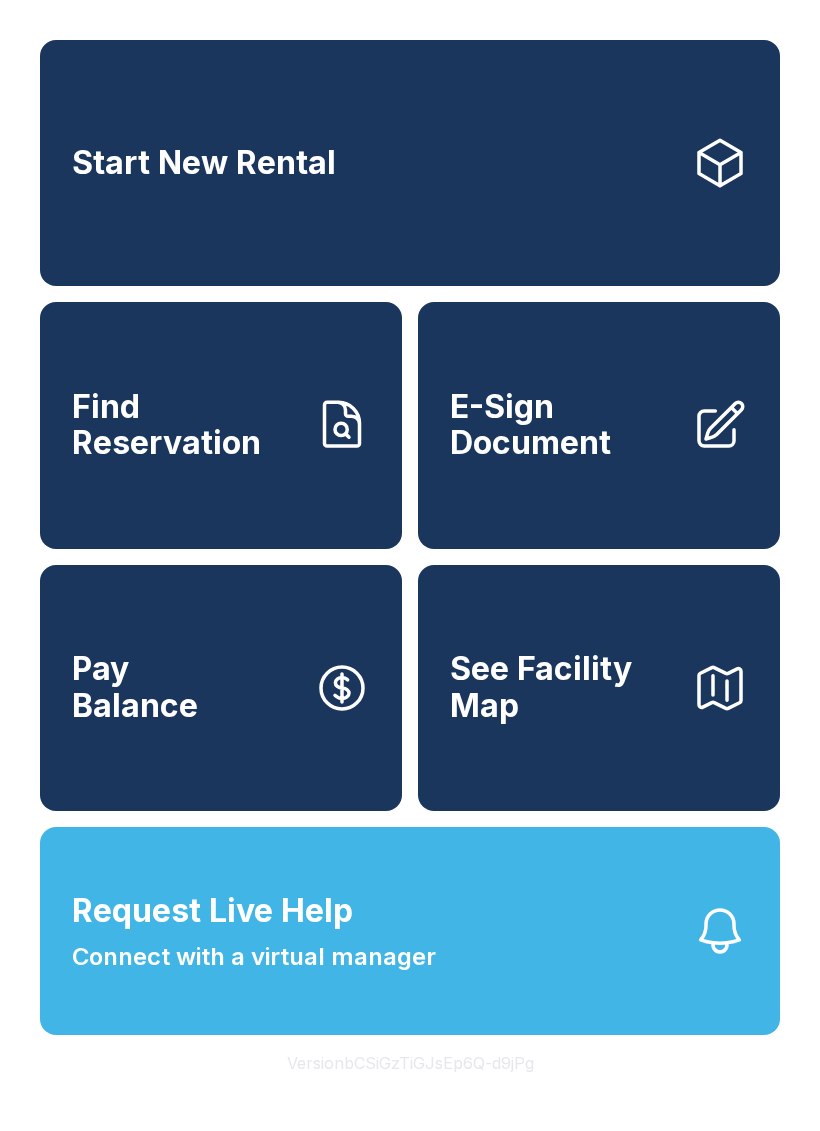 click on "E-Sign Document" at bounding box center [599, 425] 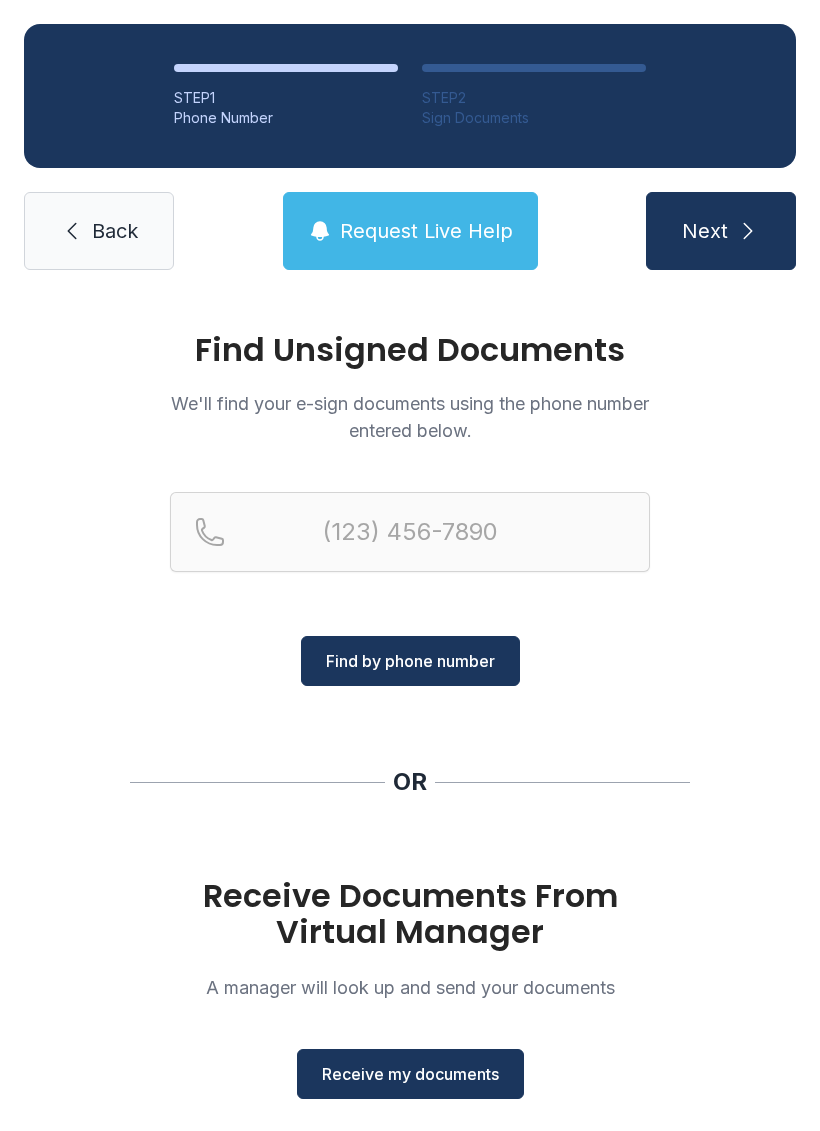 click on "Receive my documents" at bounding box center [410, 1074] 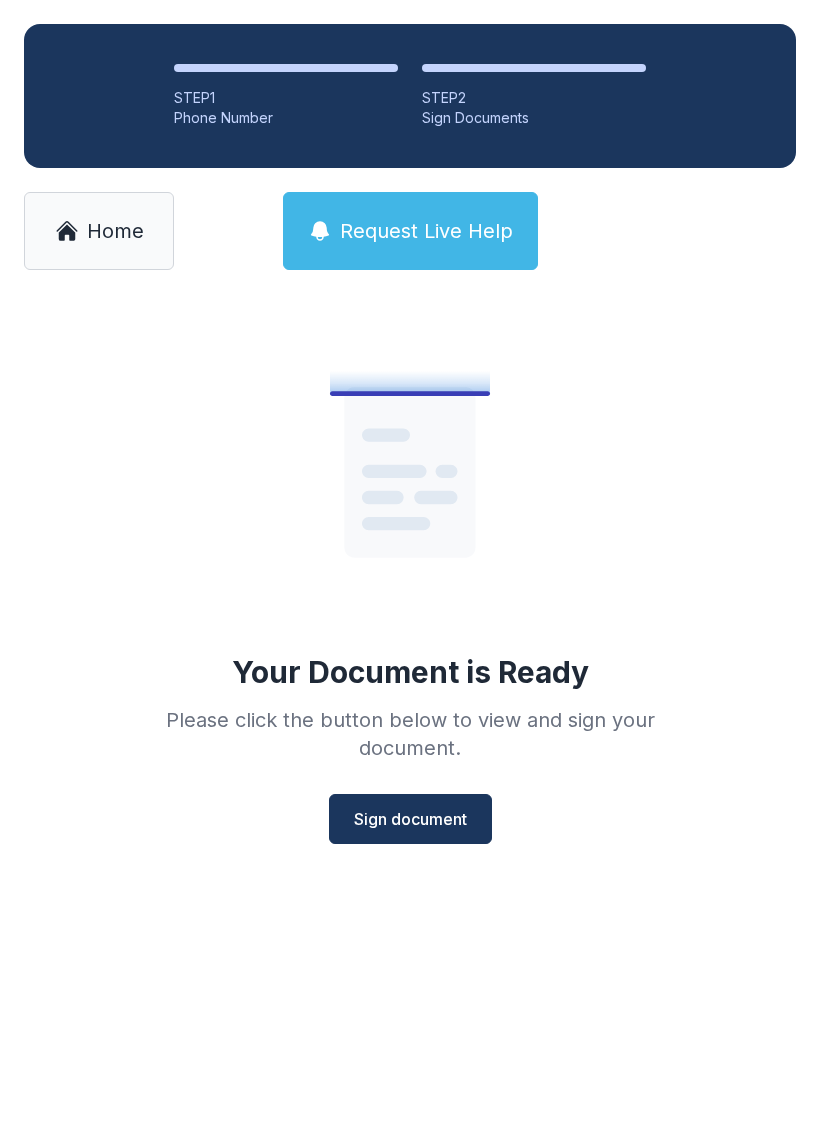click on "Sign document" at bounding box center [410, 819] 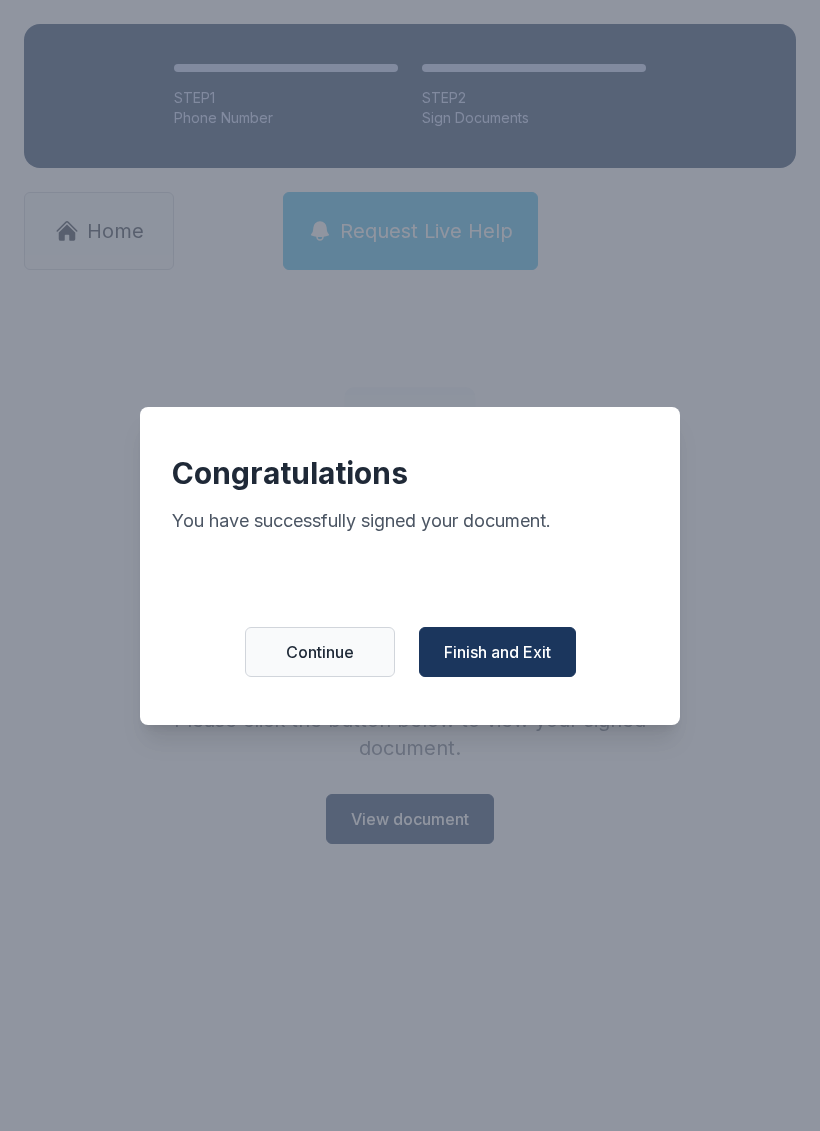click on "Finish and Exit" at bounding box center [497, 652] 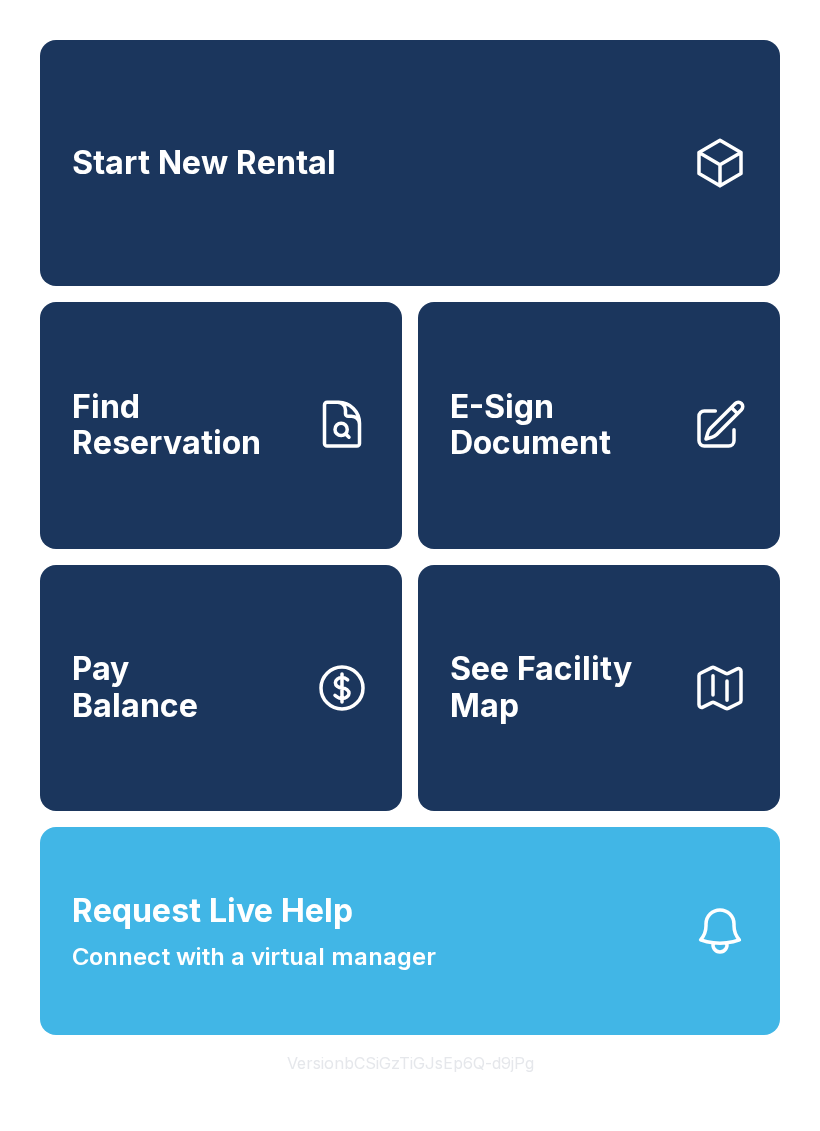 click on "E-Sign Document" at bounding box center [599, 425] 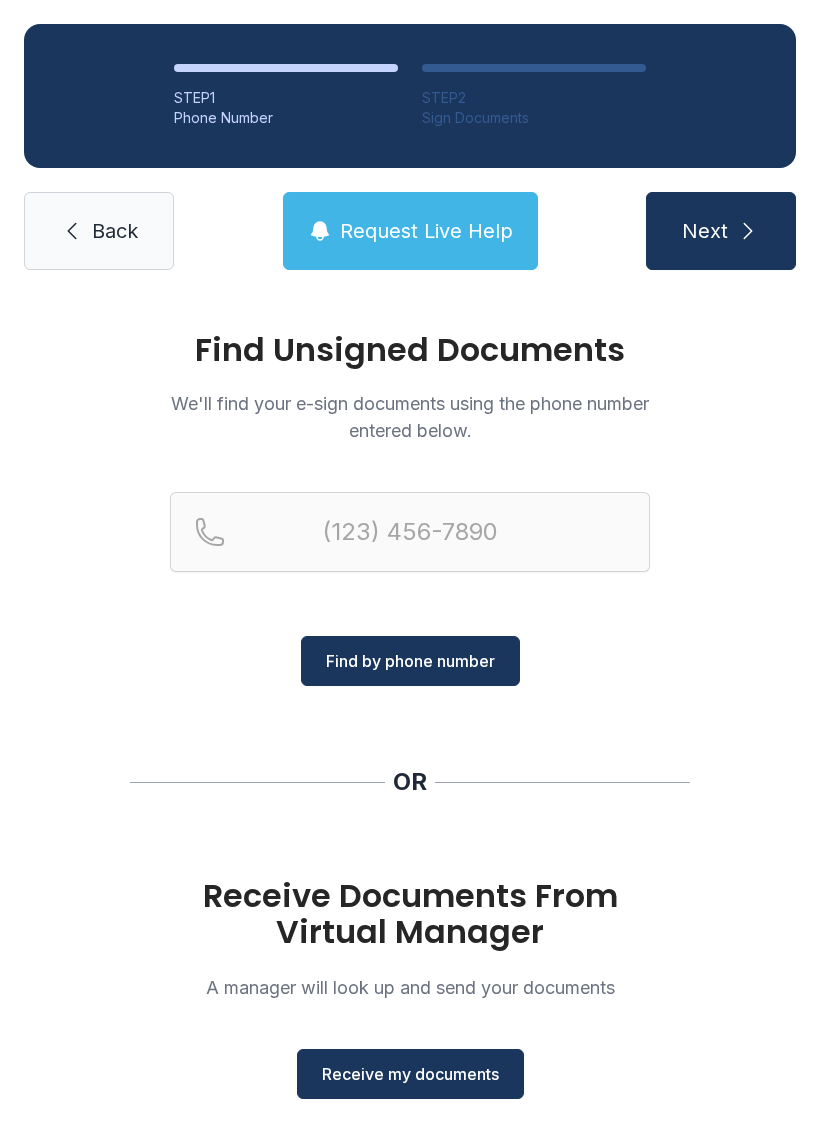click on "Receive my documents" at bounding box center (410, 1074) 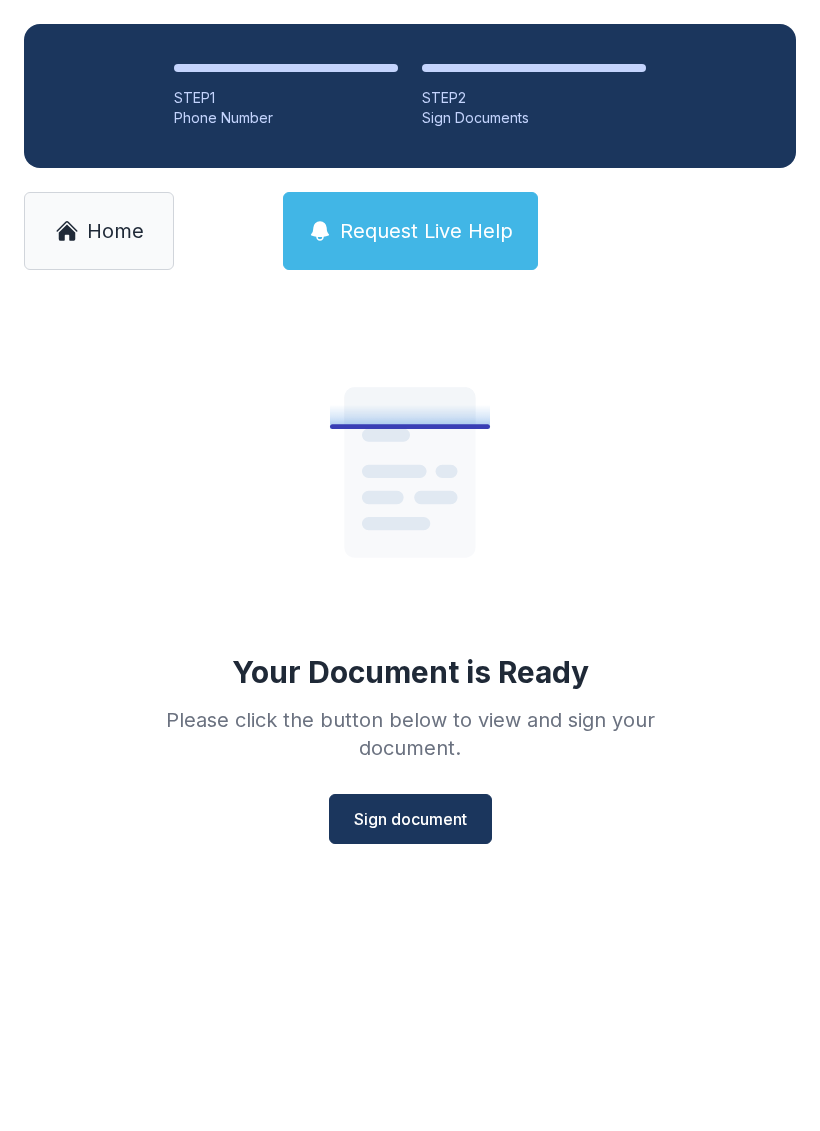 click on "Sign document" at bounding box center [410, 819] 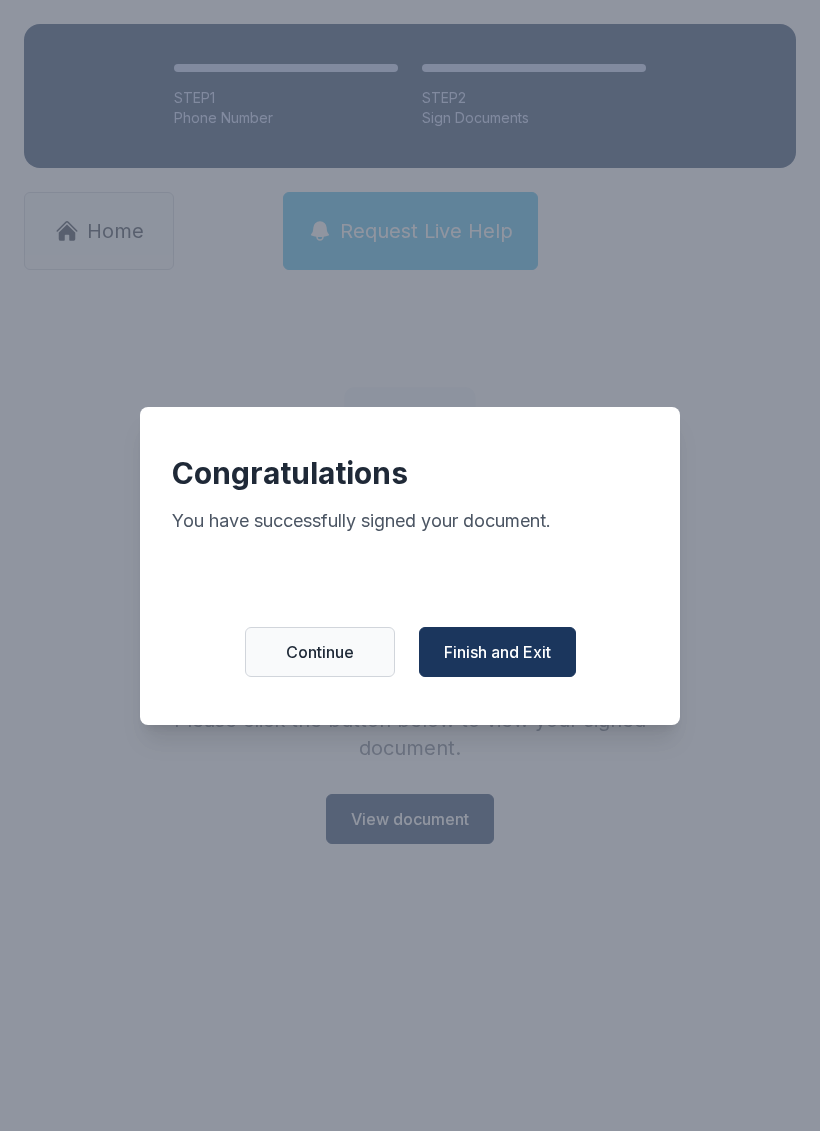 click on "Finish and Exit" at bounding box center (497, 652) 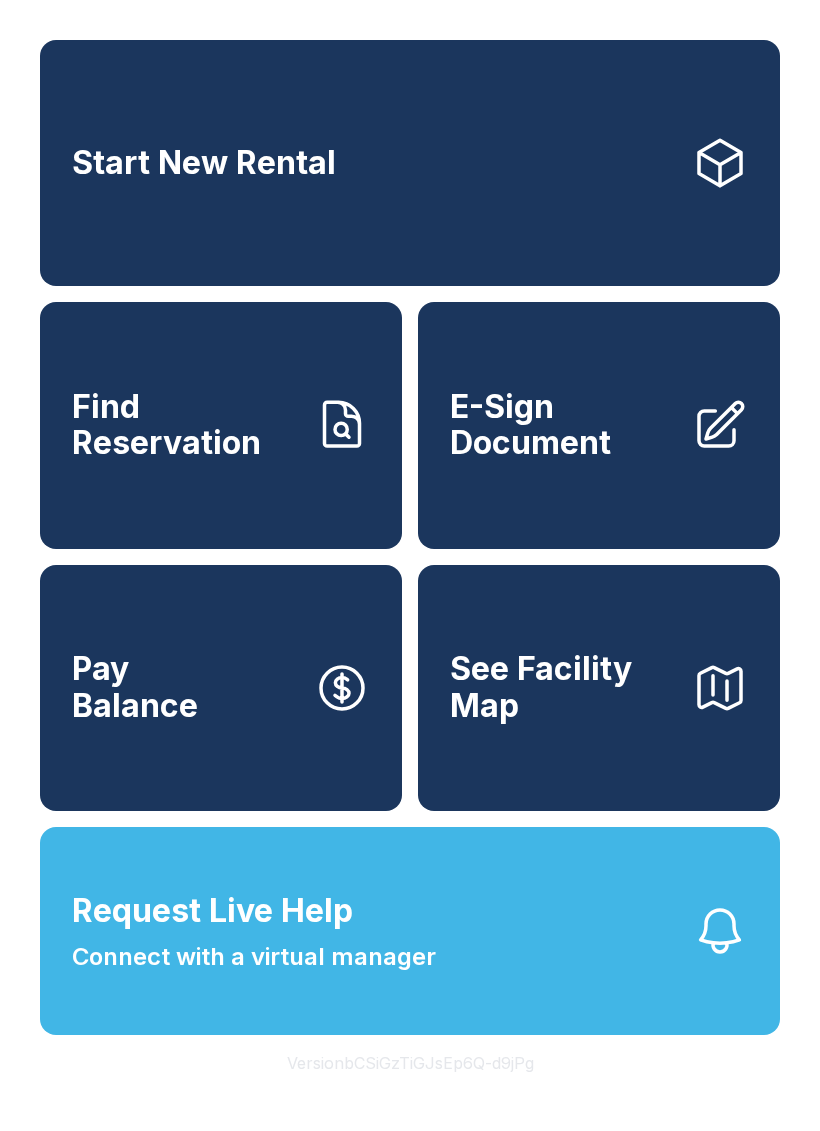 click on "E-Sign Document" at bounding box center [563, 425] 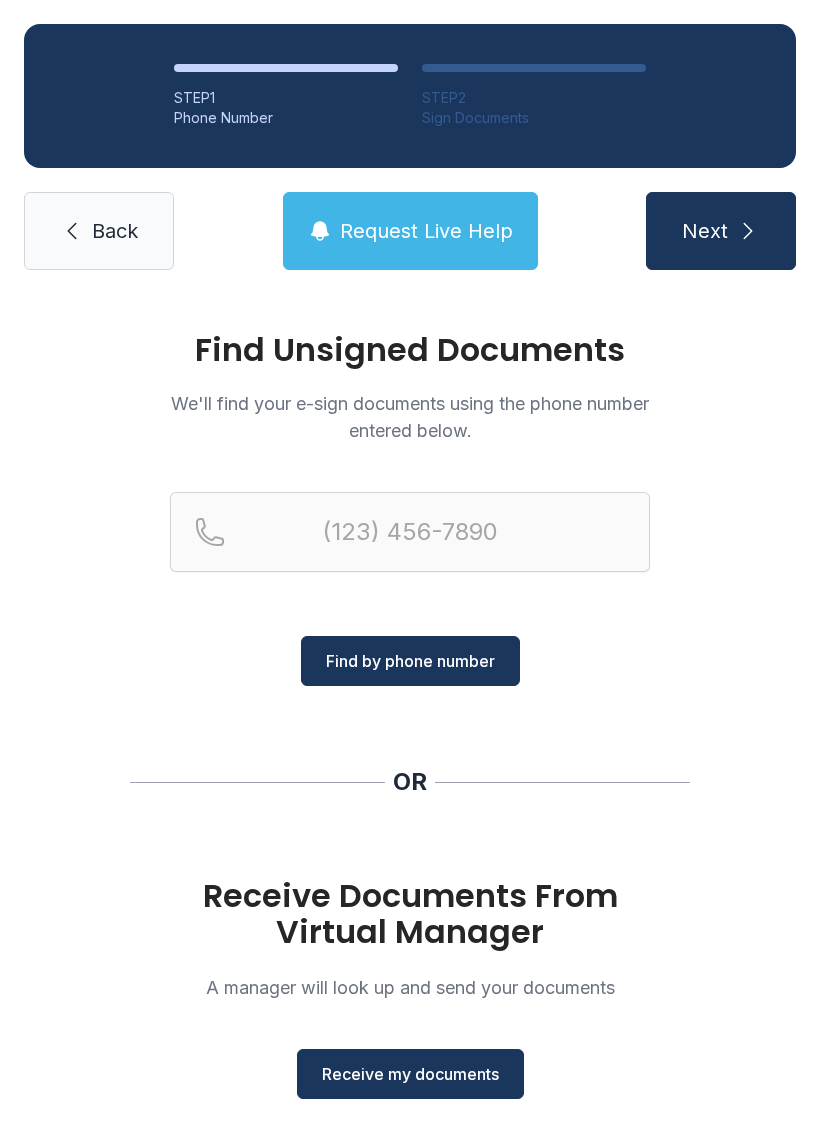 click on "Receive my documents" at bounding box center [410, 1074] 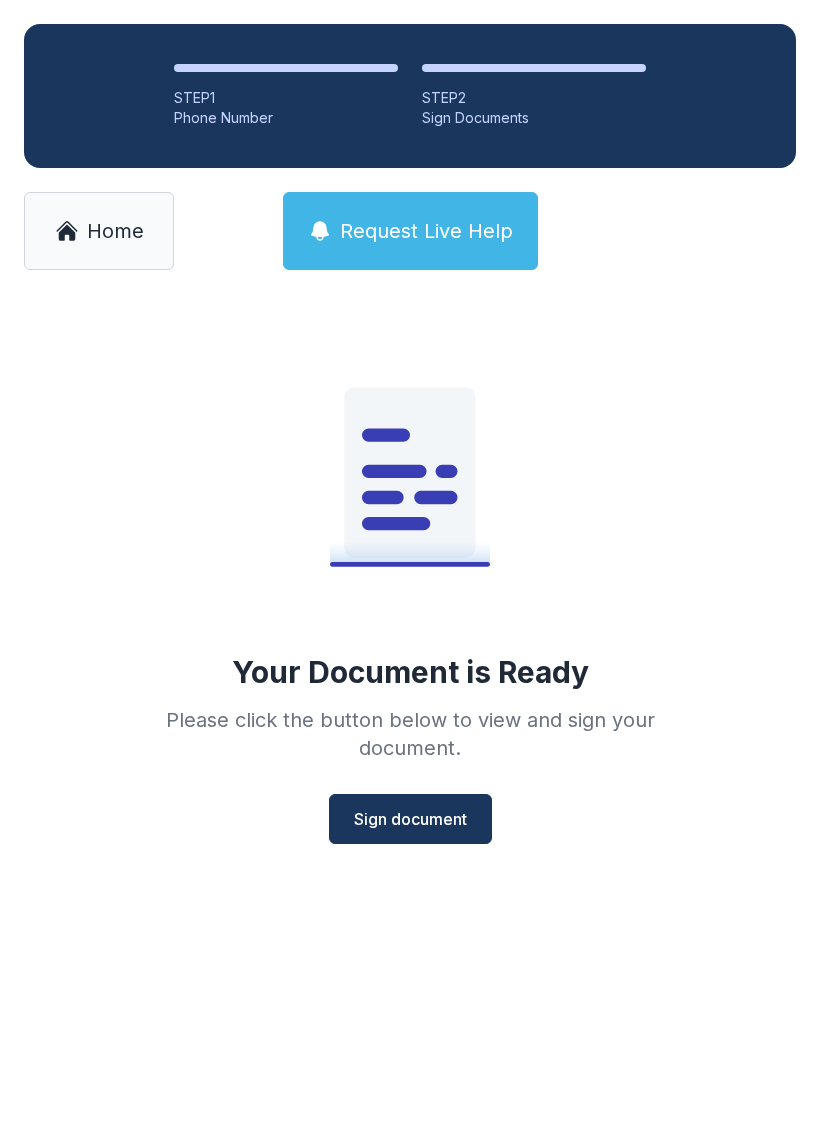 click on "Sign document" at bounding box center [410, 819] 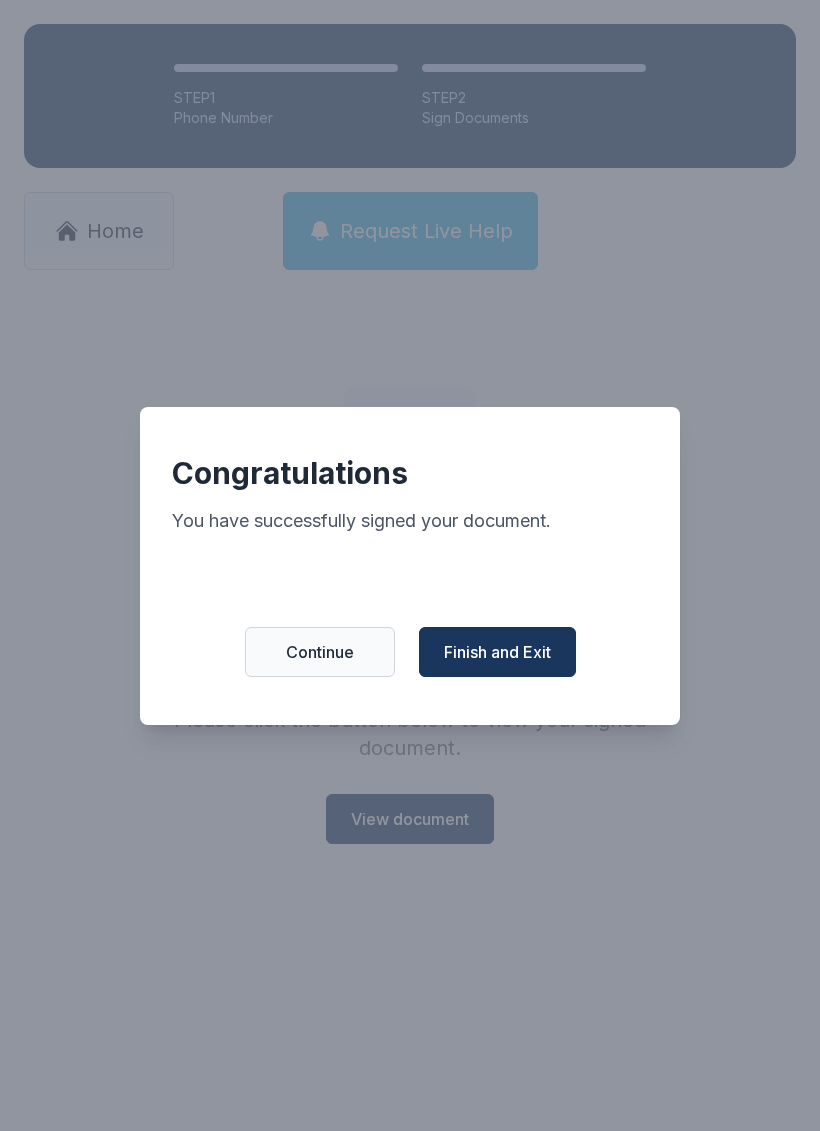 click on "Finish and Exit" at bounding box center [497, 652] 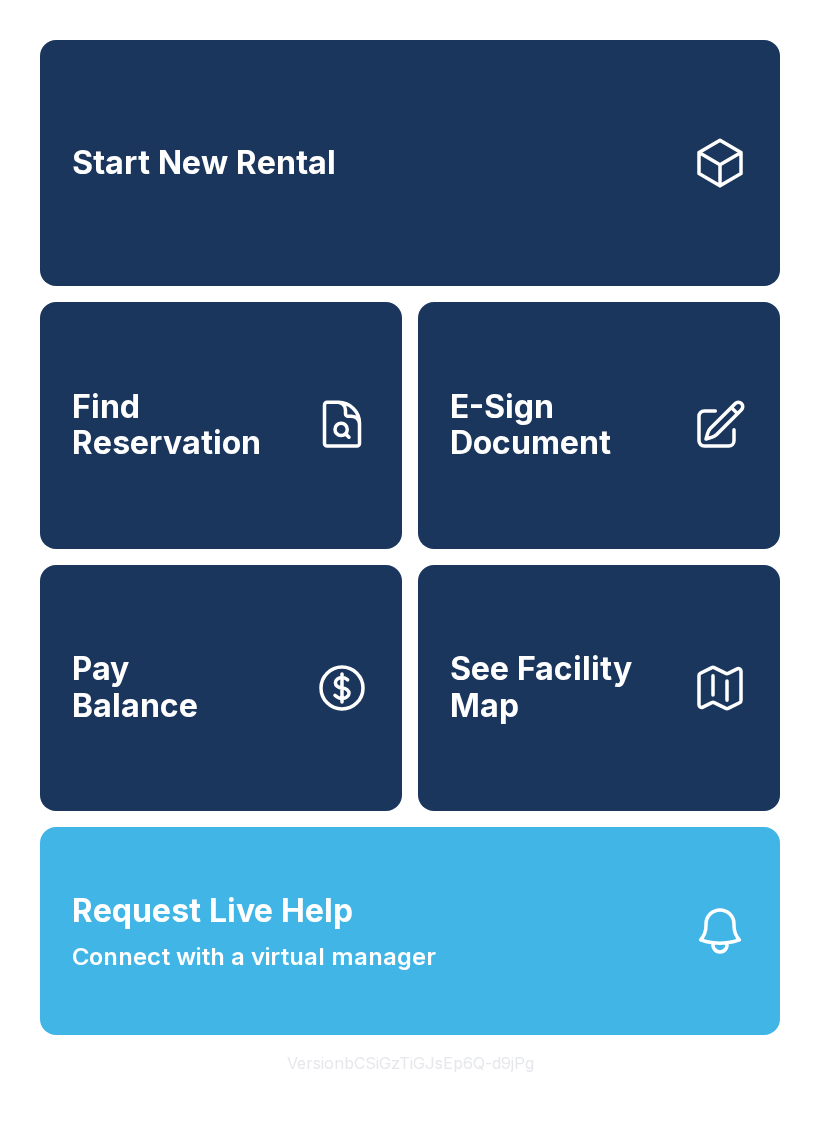 click on "Request Live Help" at bounding box center [212, 911] 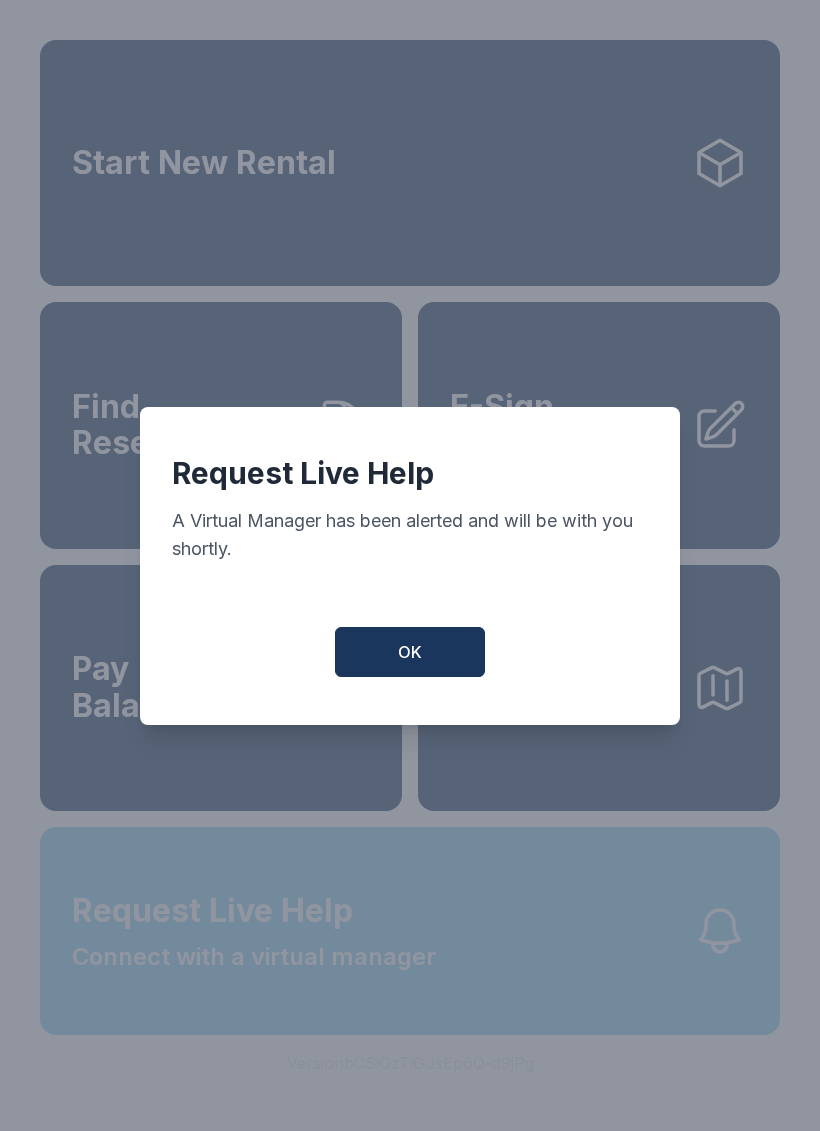 click on "OK" at bounding box center [410, 652] 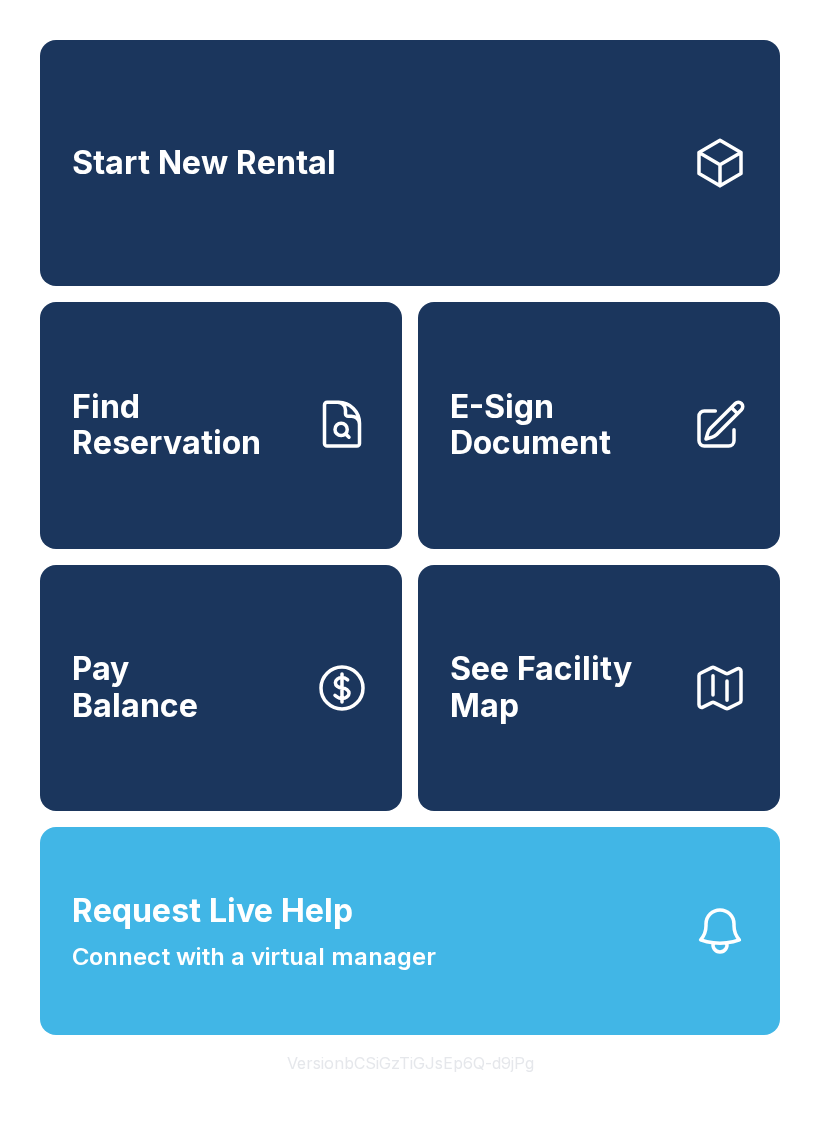 click on "Start New Rental Find Reservation E-Sign Document Pay  Balance See Facility Map Request Live Help Connect with a virtual manager Version  bCSiGzTiGJsEp6Q-d9jPg" at bounding box center (410, 565) 